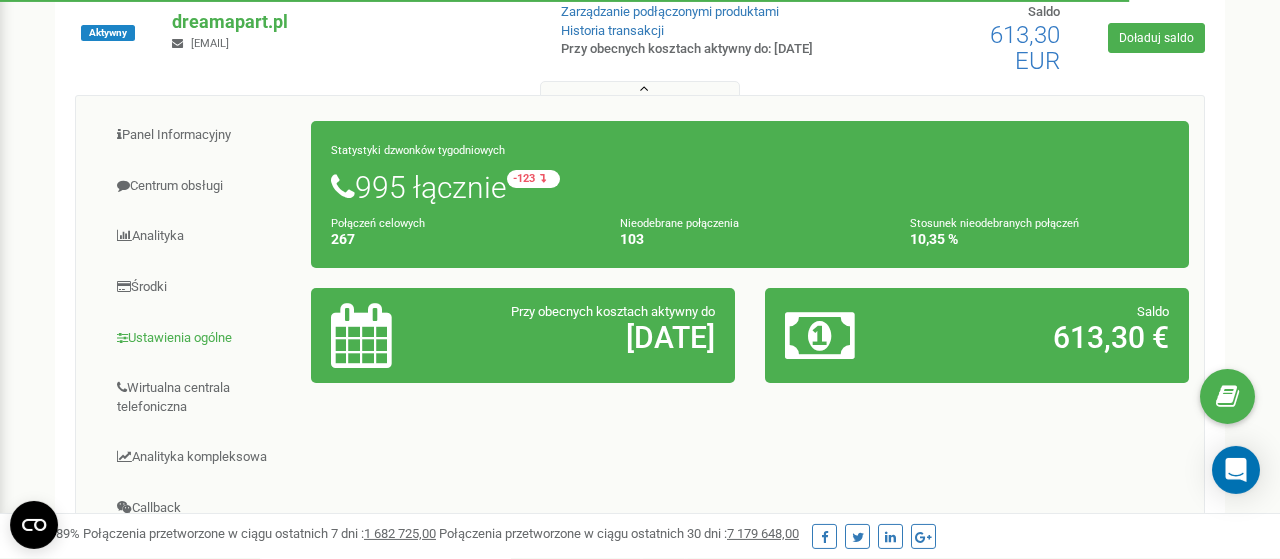 scroll, scrollTop: 312, scrollLeft: 0, axis: vertical 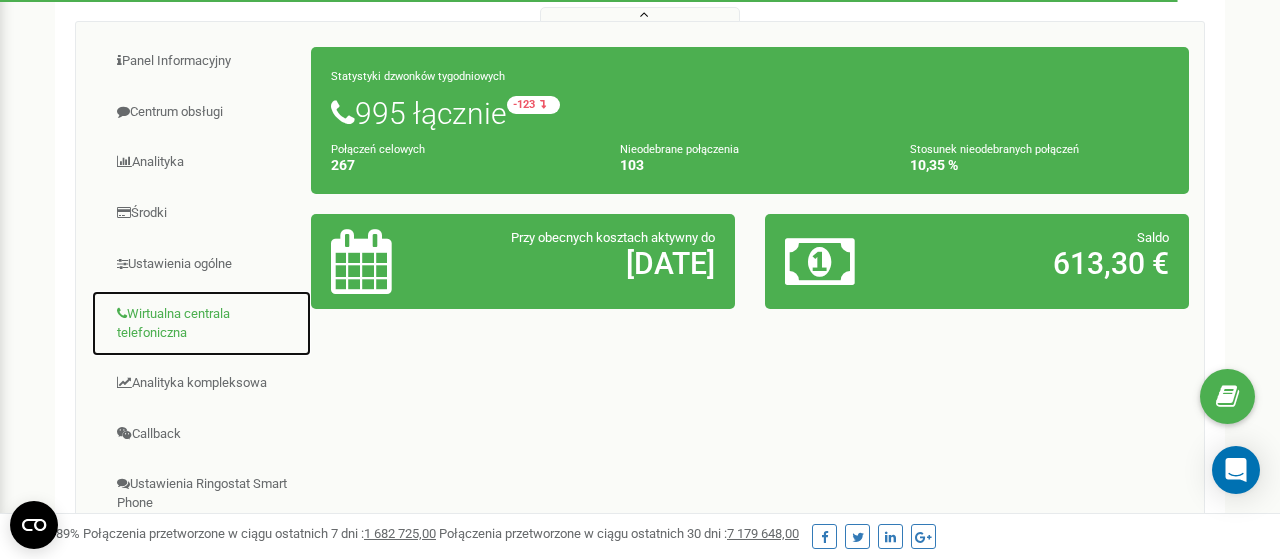 click on "Wirtualna centrala telefoniczna" at bounding box center (201, 323) 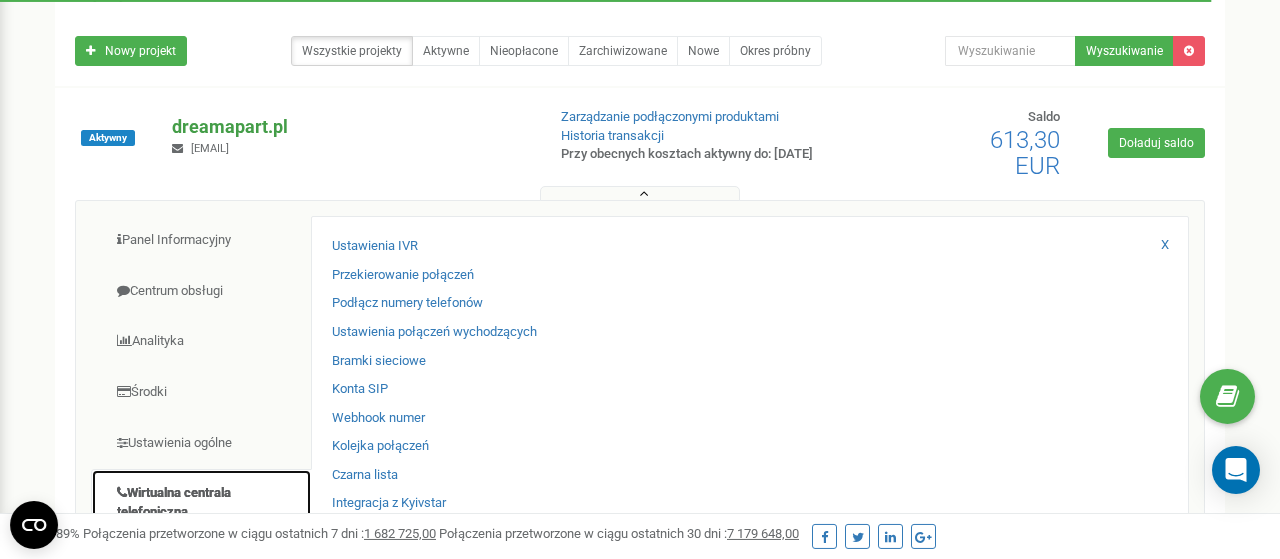 scroll, scrollTop: 0, scrollLeft: 0, axis: both 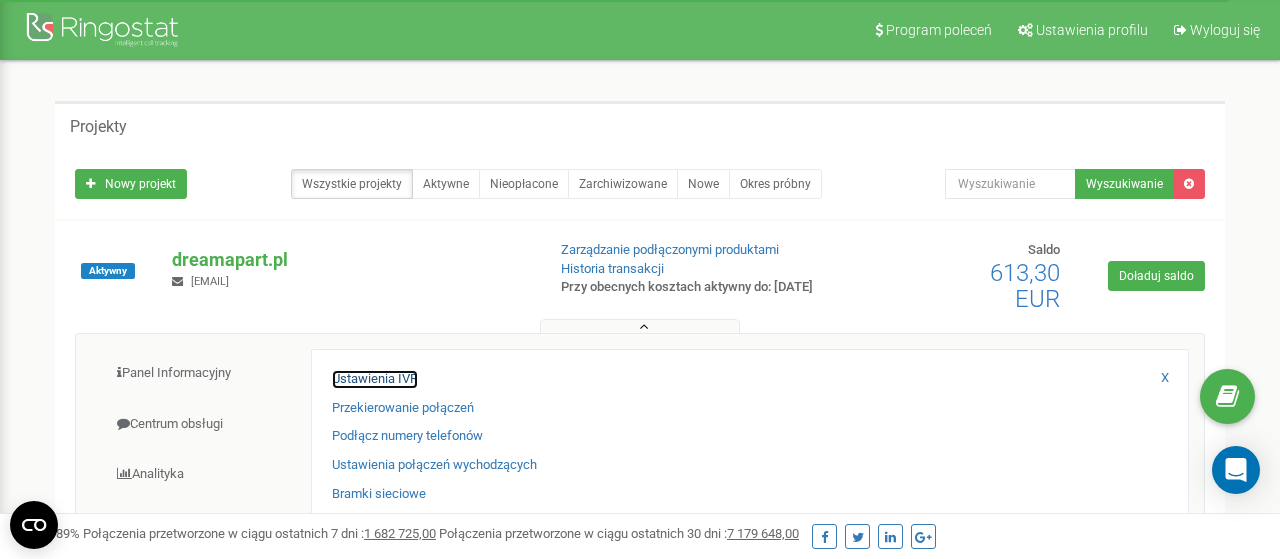click on "Ustawienia IVR" at bounding box center [375, 379] 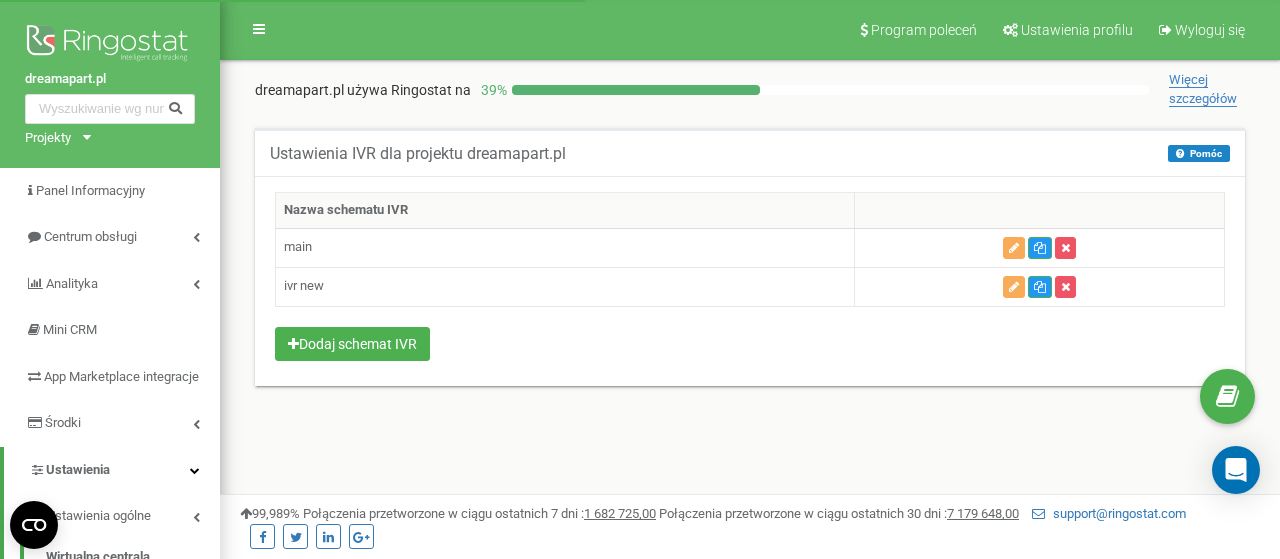scroll, scrollTop: 0, scrollLeft: 0, axis: both 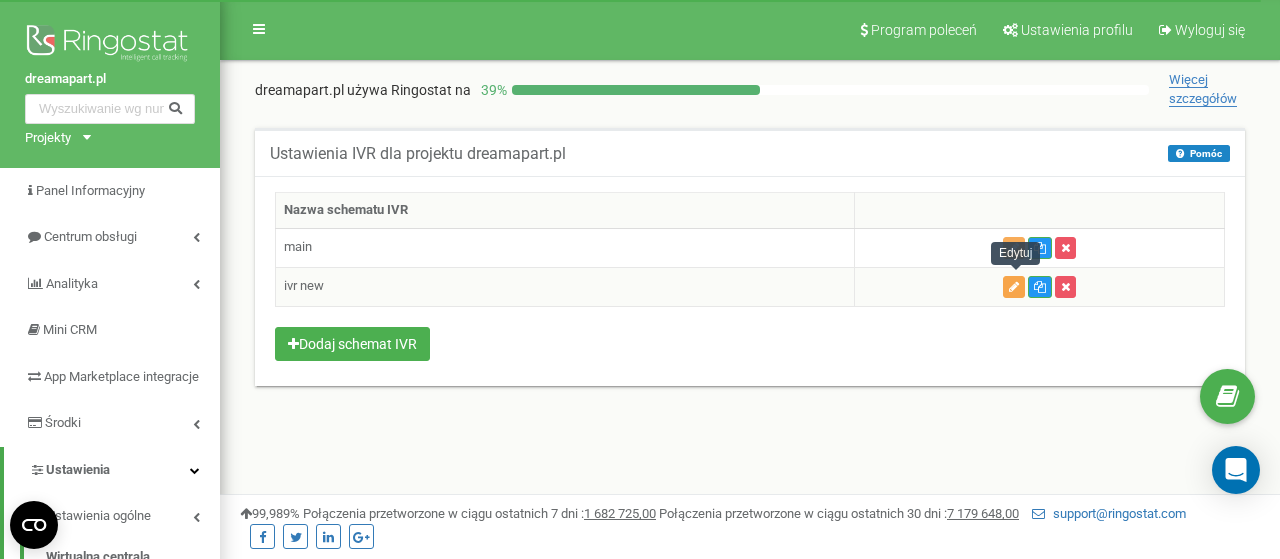 click at bounding box center [1014, 287] 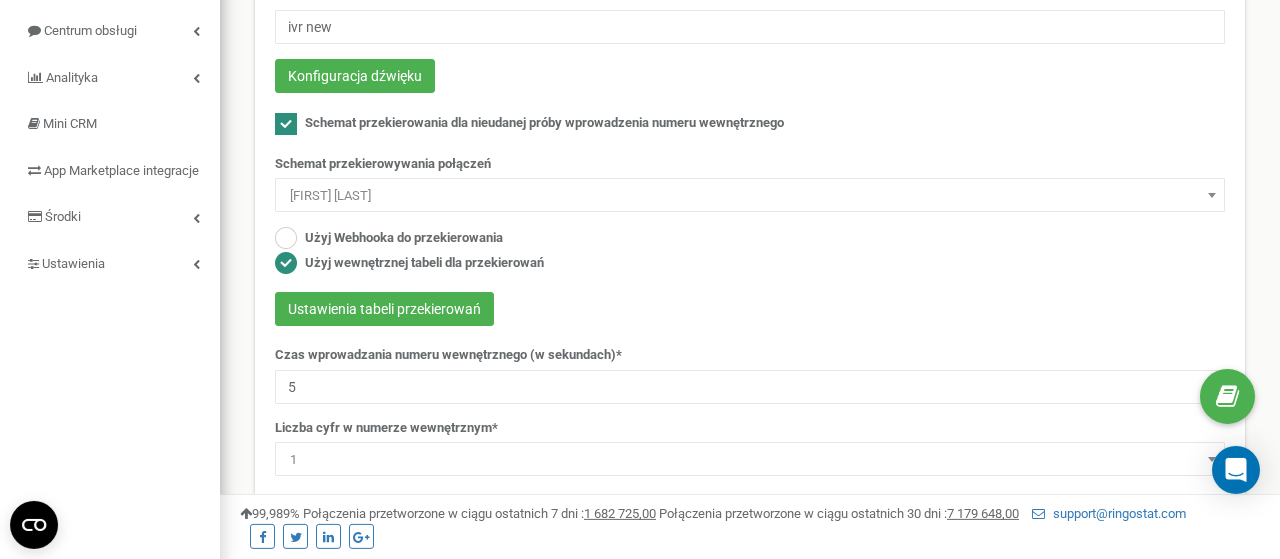 scroll, scrollTop: 208, scrollLeft: 0, axis: vertical 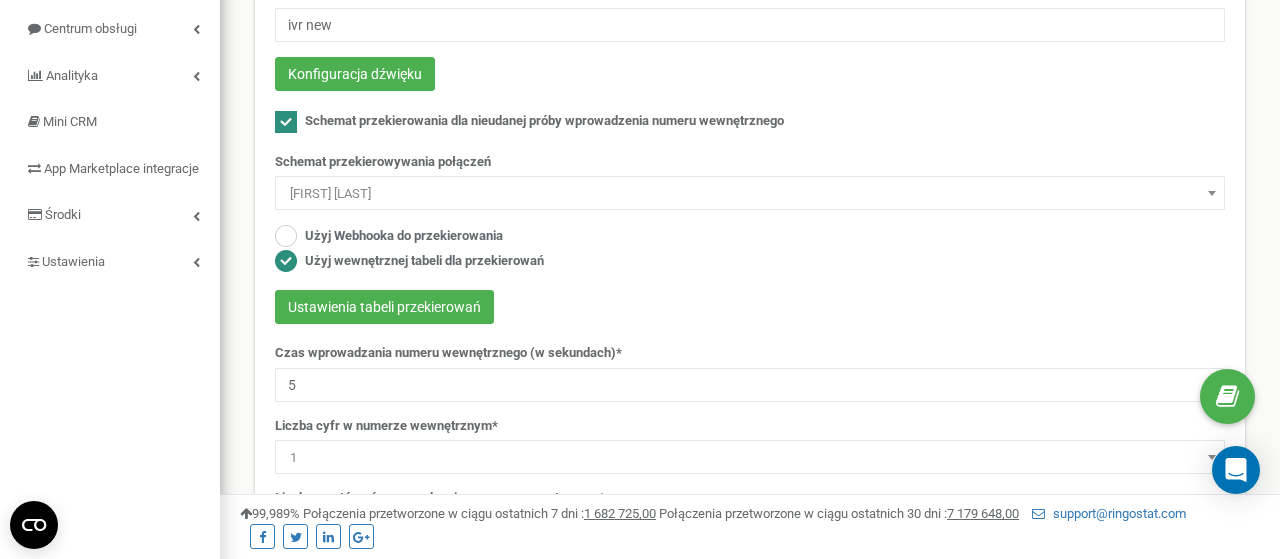 click at bounding box center [1212, 193] 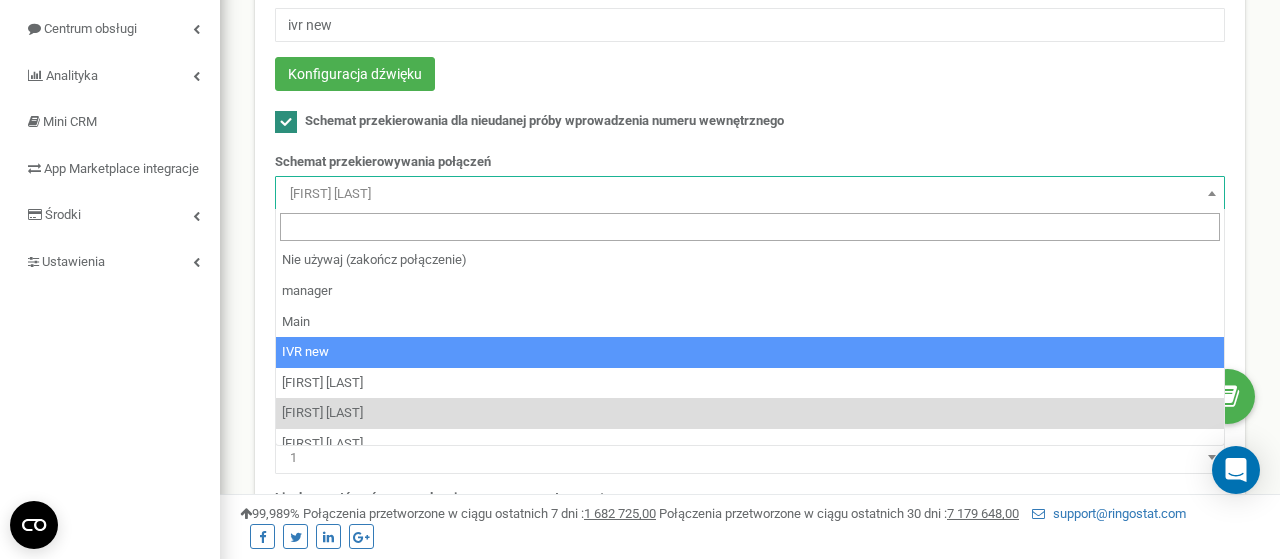 scroll, scrollTop: 96, scrollLeft: 0, axis: vertical 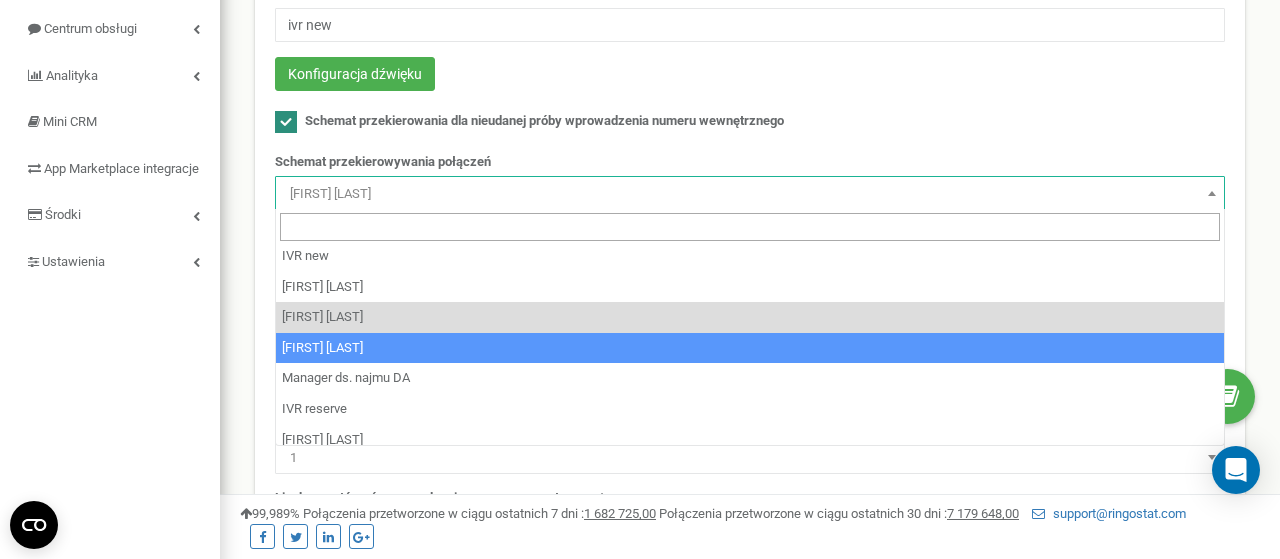 select on "140460" 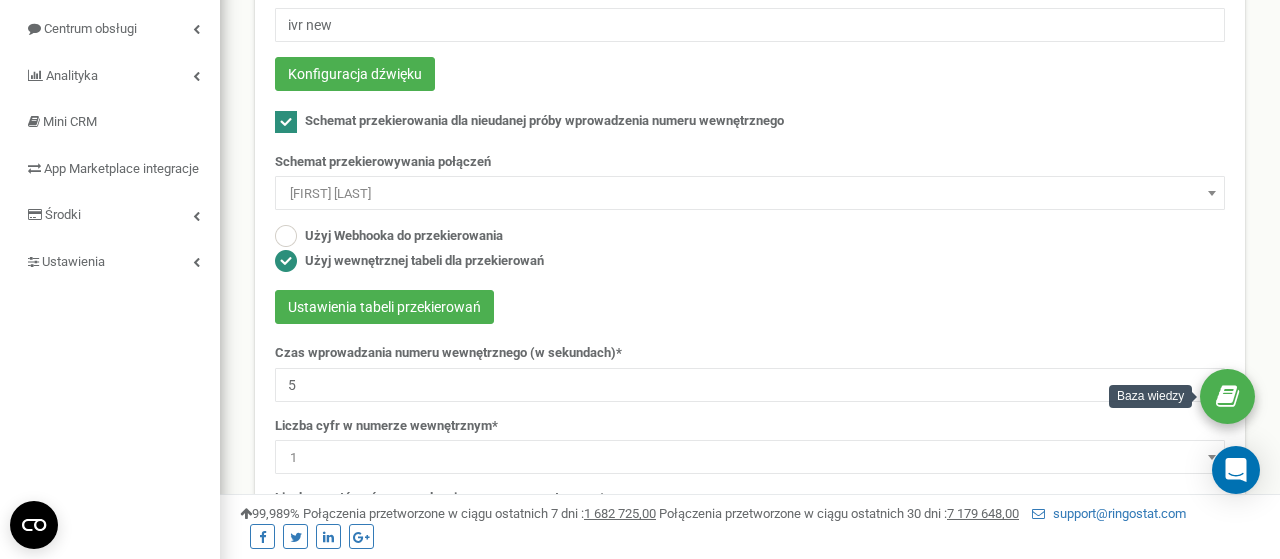scroll, scrollTop: 520, scrollLeft: 0, axis: vertical 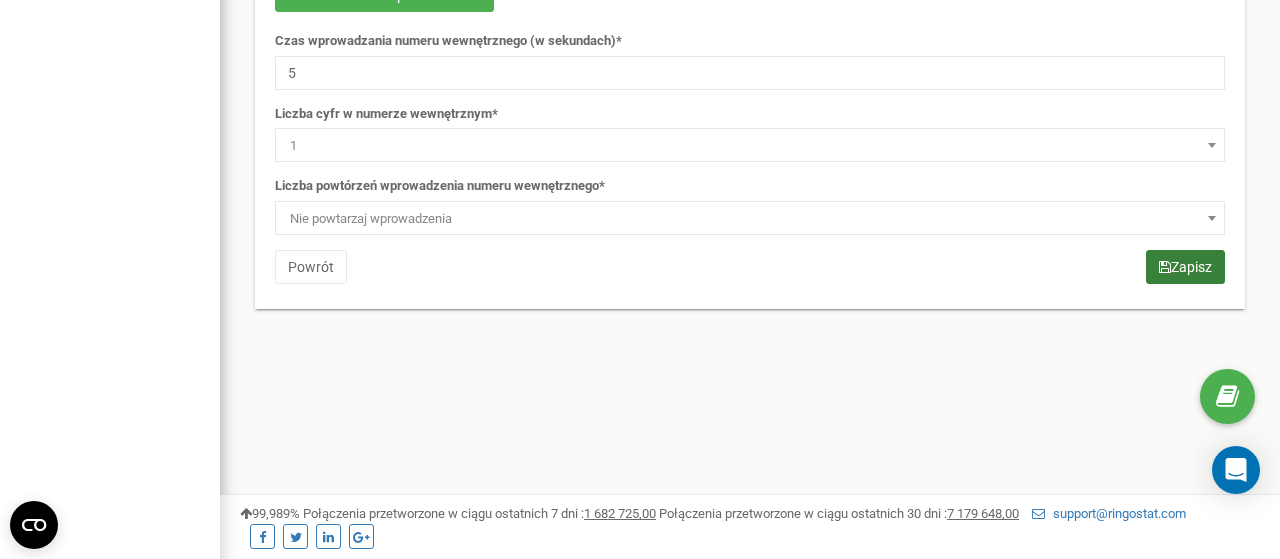 drag, startPoint x: 1173, startPoint y: 265, endPoint x: 840, endPoint y: 272, distance: 333.07358 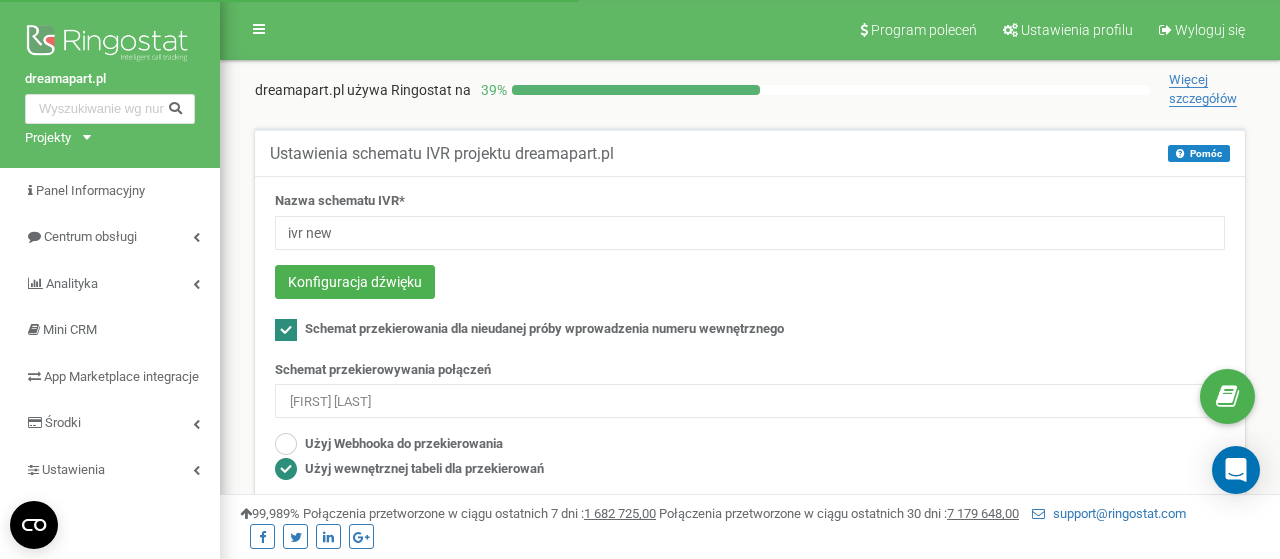 scroll, scrollTop: 312, scrollLeft: 0, axis: vertical 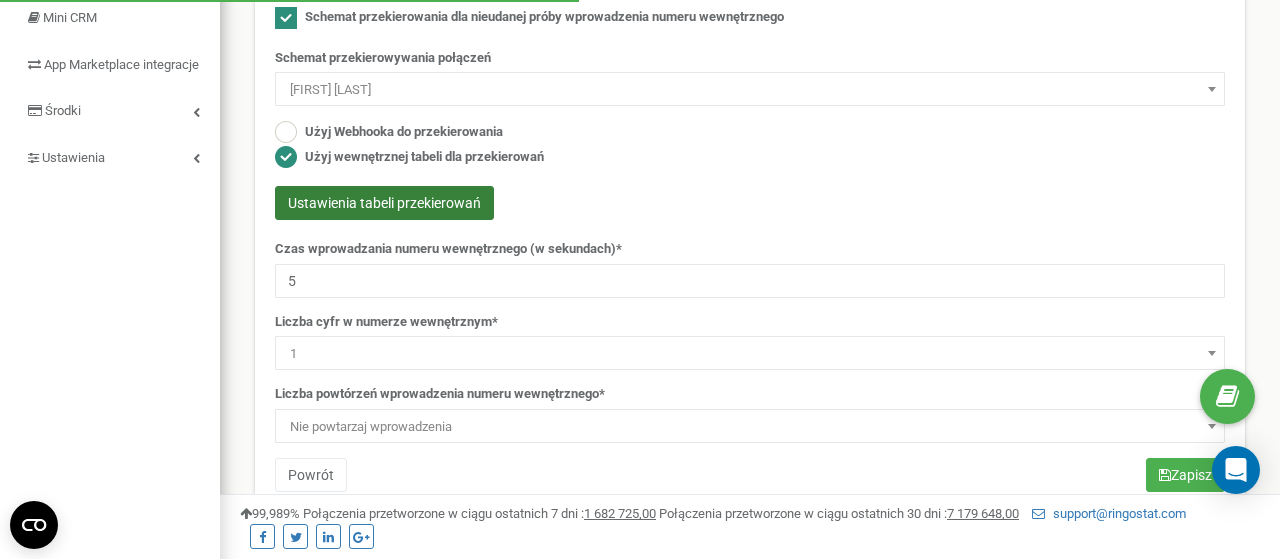 click on "Ustawienia tabeli przekierowań" at bounding box center (384, 203) 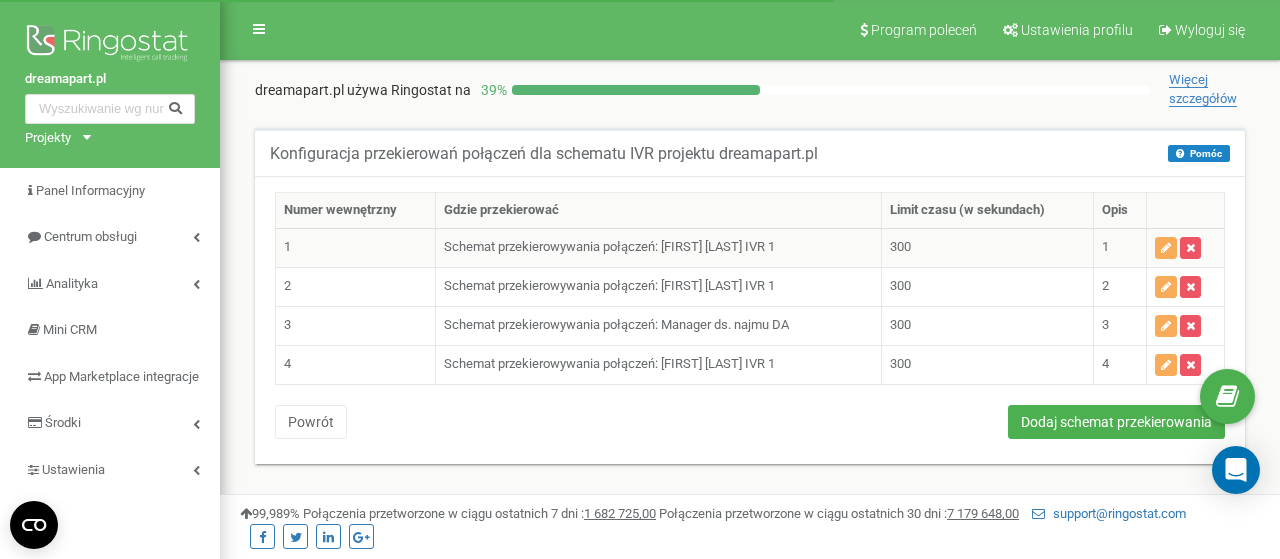 scroll, scrollTop: 0, scrollLeft: 0, axis: both 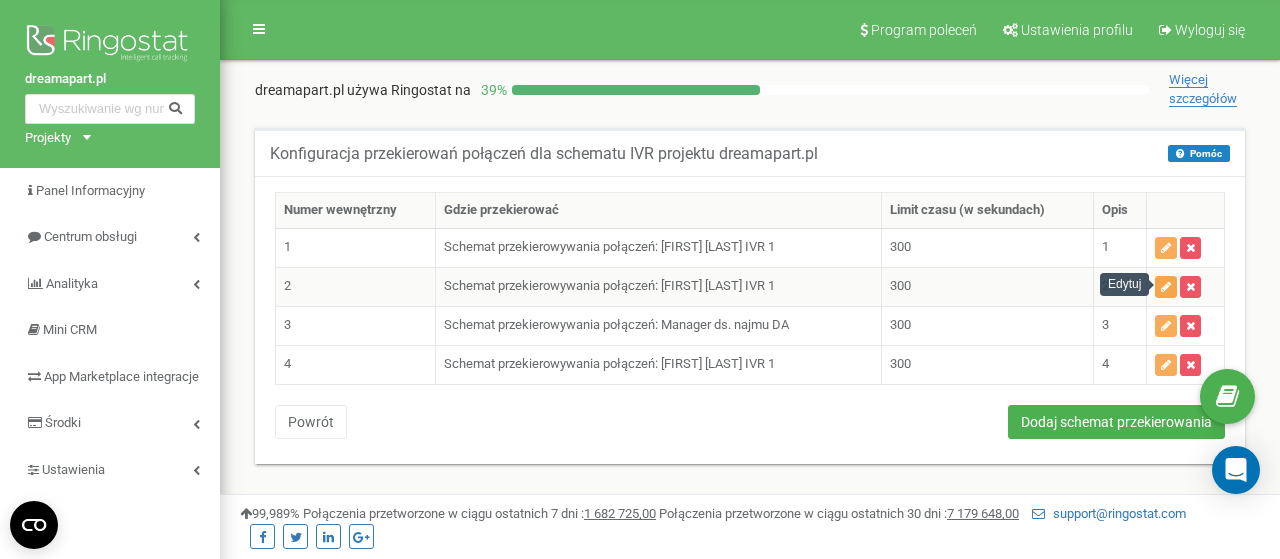 click at bounding box center [1166, 287] 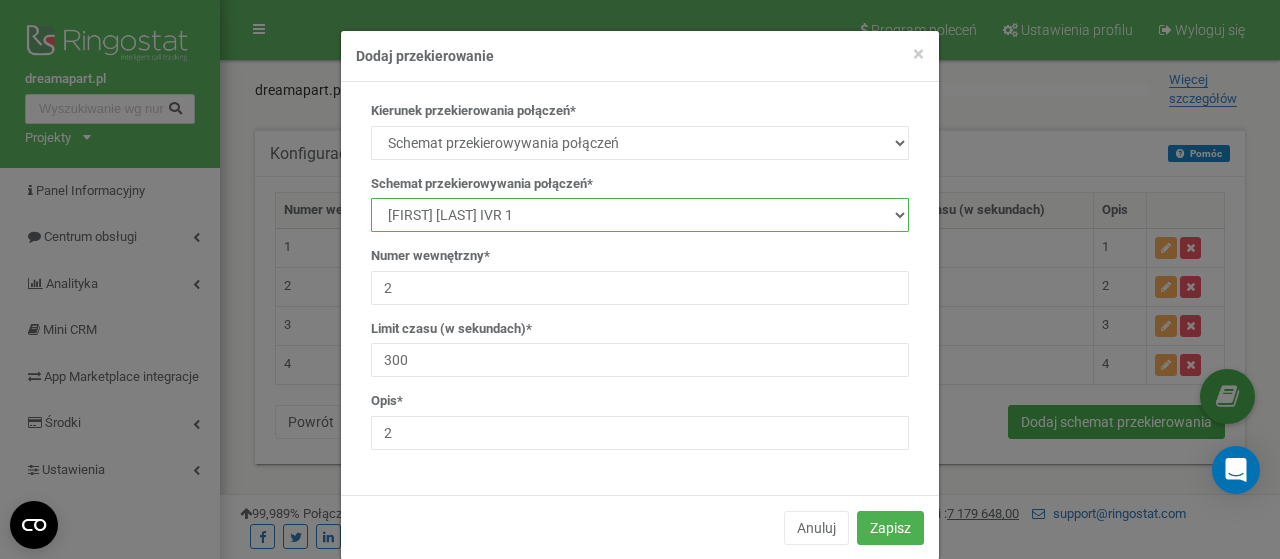 select on "[NUMBER]" 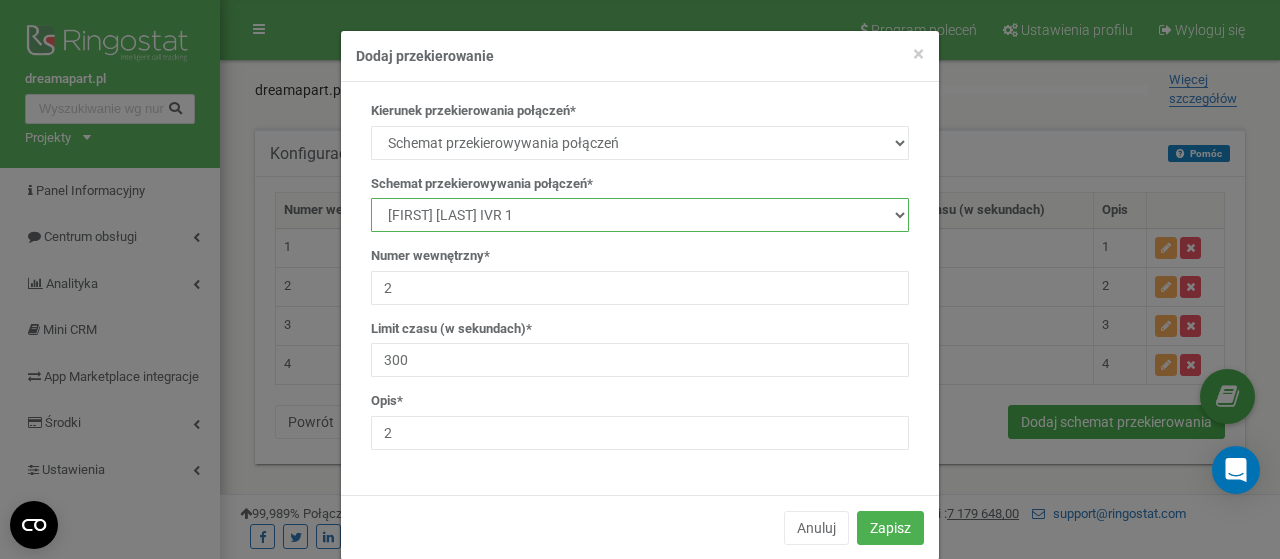 click on "[FIRST] [LAST] IVR 1" at bounding box center [0, 0] 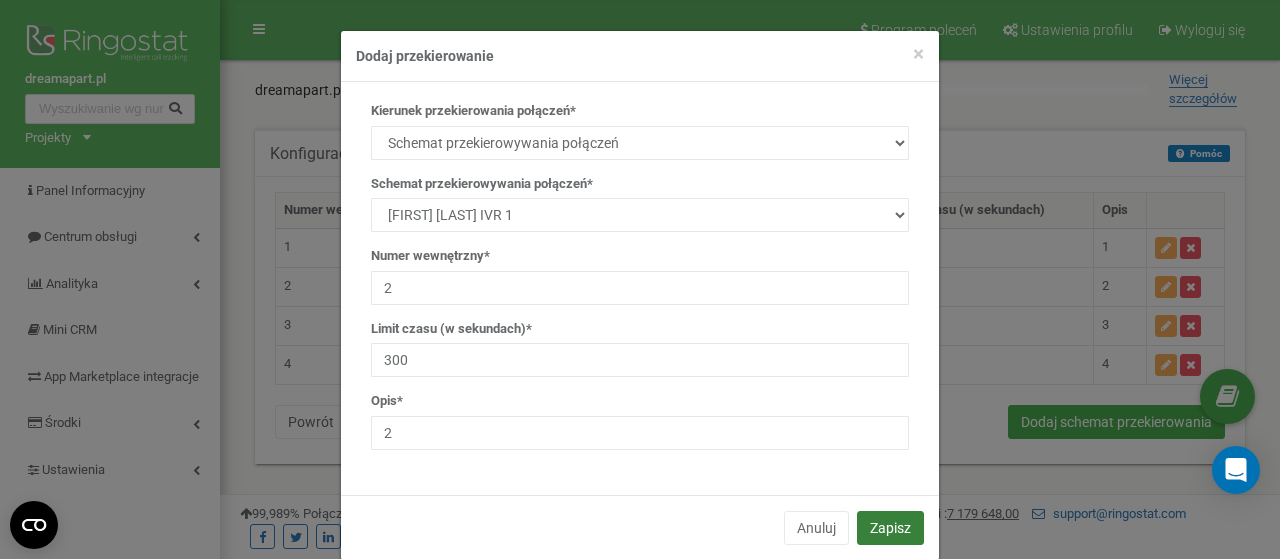 click on "Zapisz" at bounding box center [890, 528] 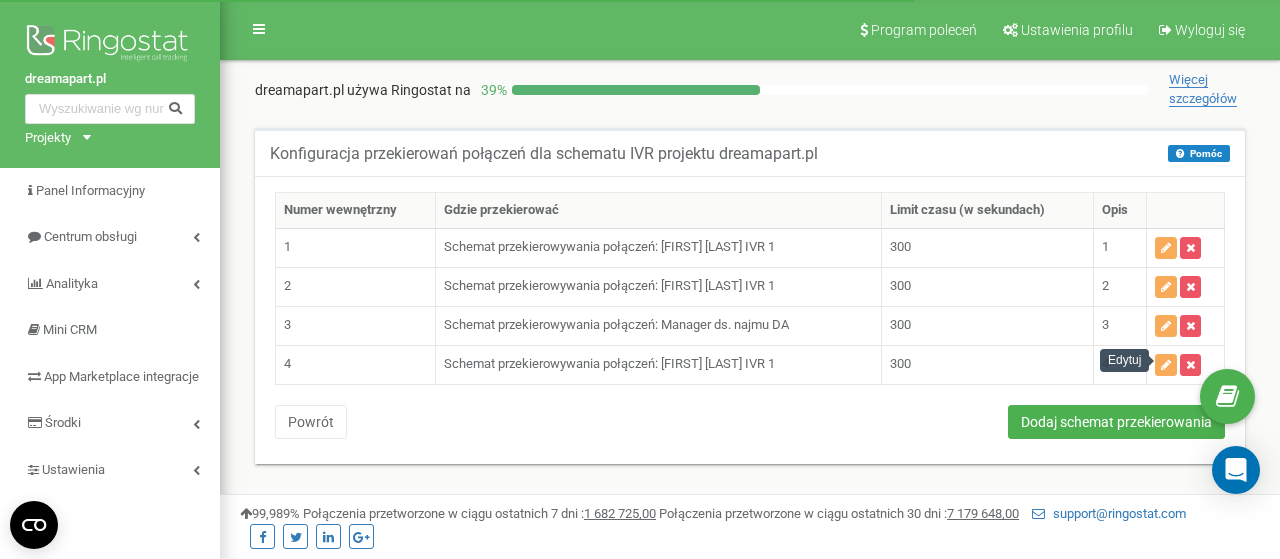 click at bounding box center (1166, 365) 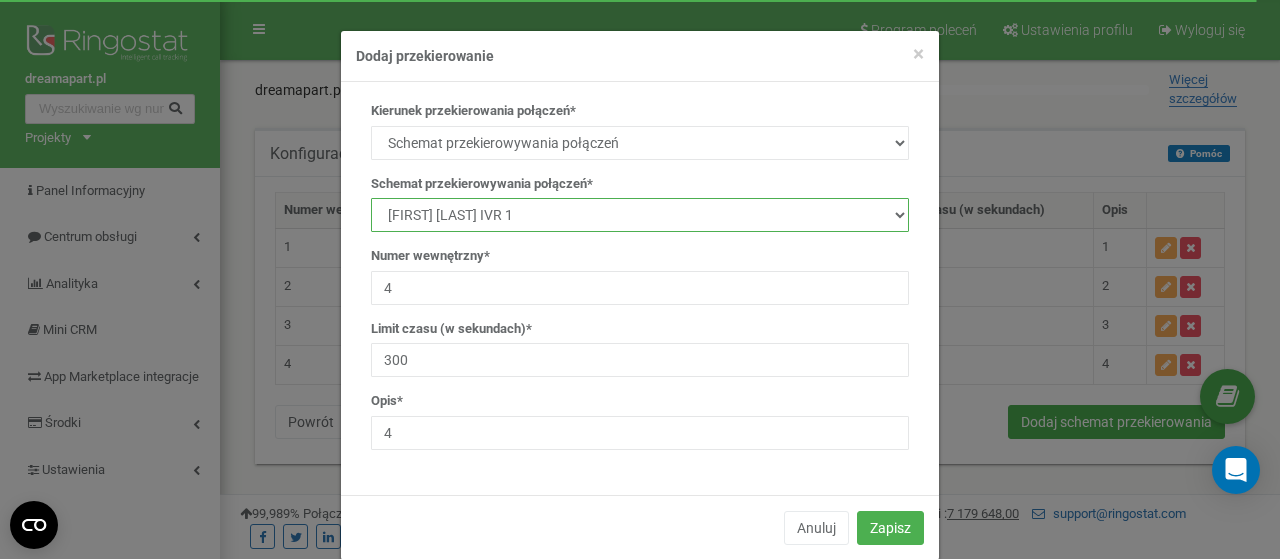 click on "manager
Main
IVR new
[FIRST] [LAST]
[FIRST] [LAST]
[FIRST] [LAST]
Manager ds. najmu DA
IVR reserve
[FIRST] [LAST]
[FIRST] [LAST] i [FIRST] [LAST]
test
[FIRST] [LAST] IVR 1
[FIRST] [LAST] IVR 1
[FIRST] [LAST] IVR 1
[FIRST] [LAST] IVR 1" at bounding box center [640, 215] 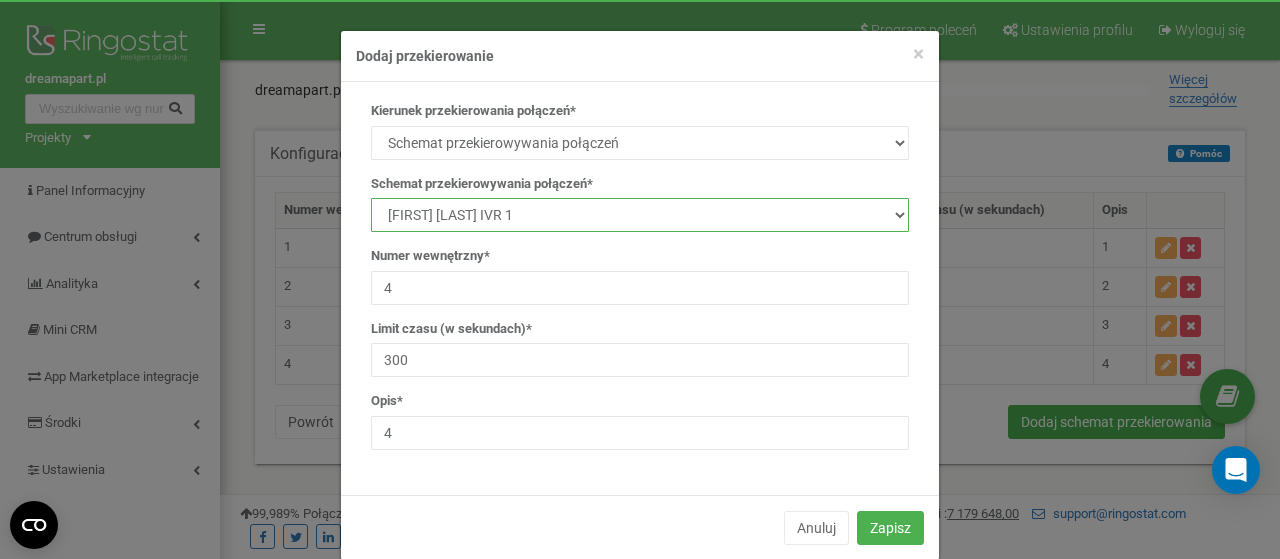 select on "[NUMBER]" 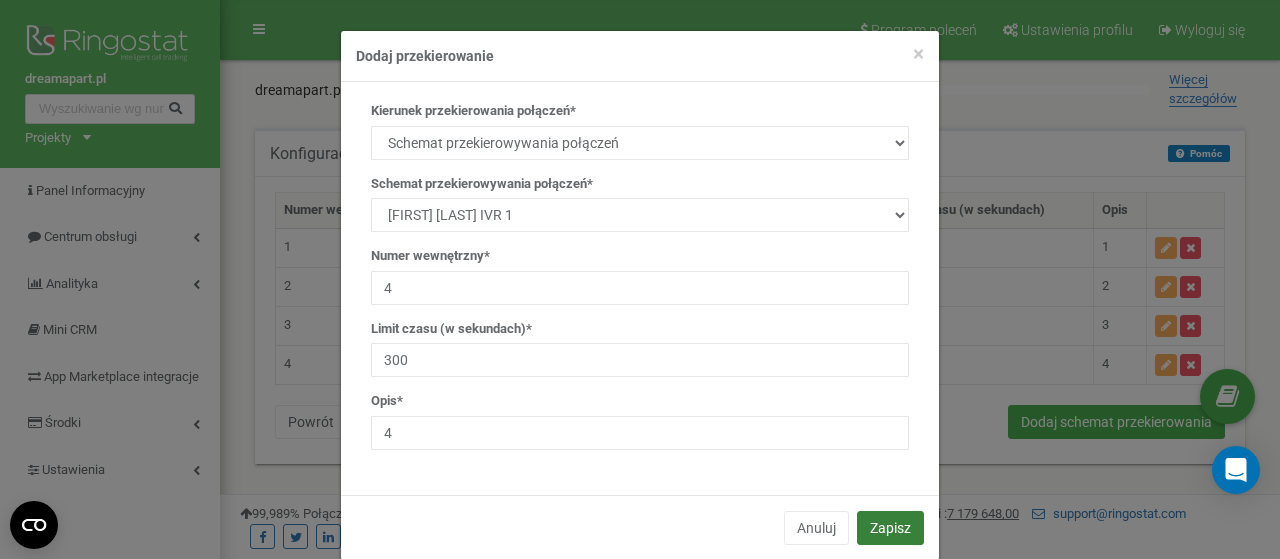click on "Zapisz" at bounding box center (890, 528) 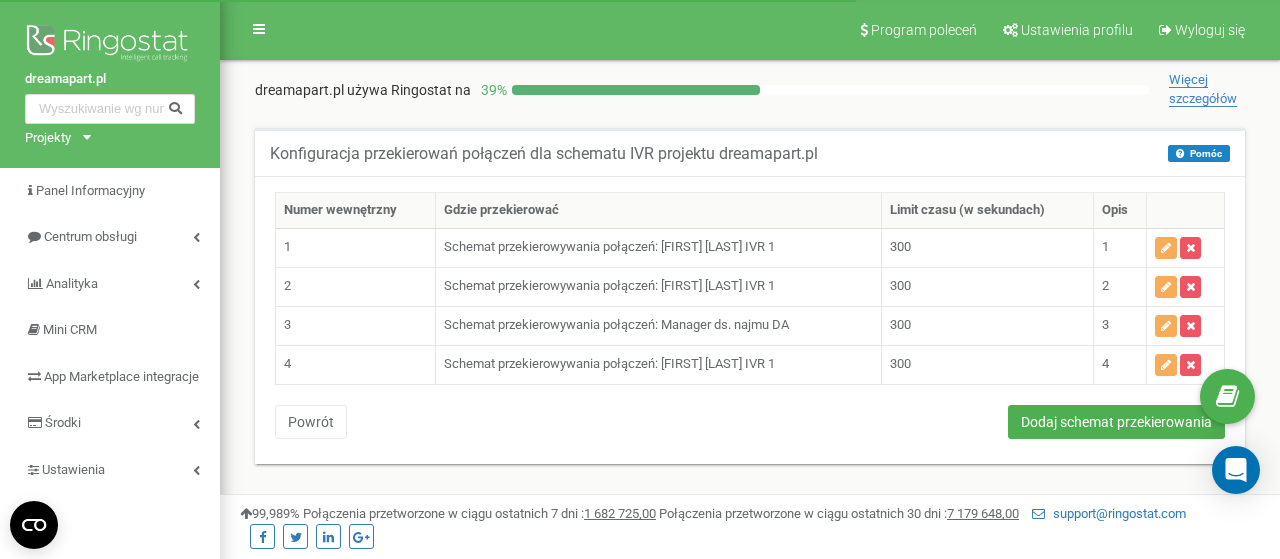 scroll, scrollTop: 0, scrollLeft: 0, axis: both 